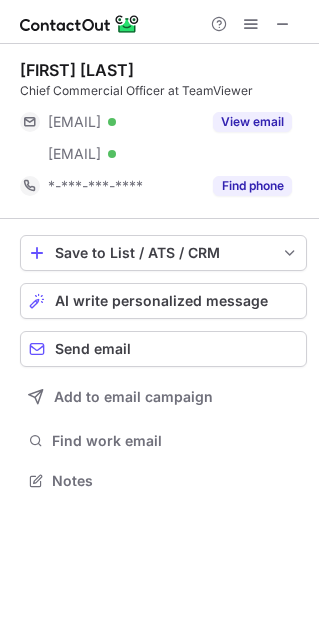 scroll, scrollTop: 0, scrollLeft: 0, axis: both 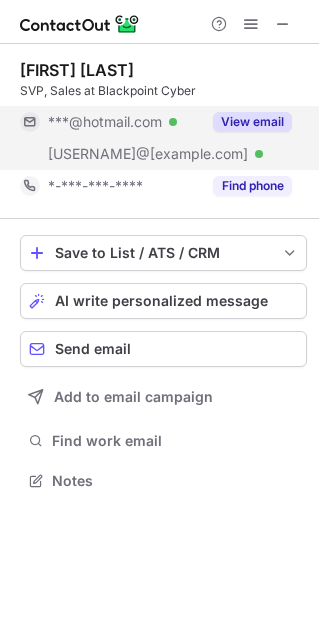 click on "View email" at bounding box center [252, 122] 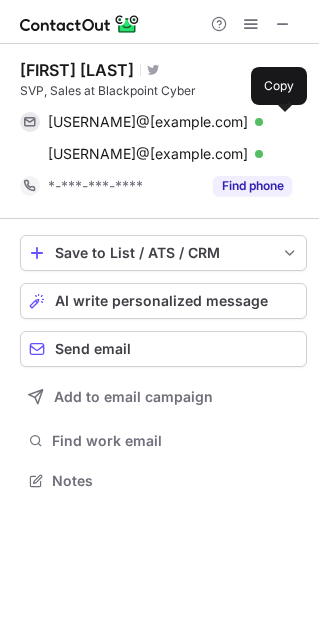 click at bounding box center [282, 122] 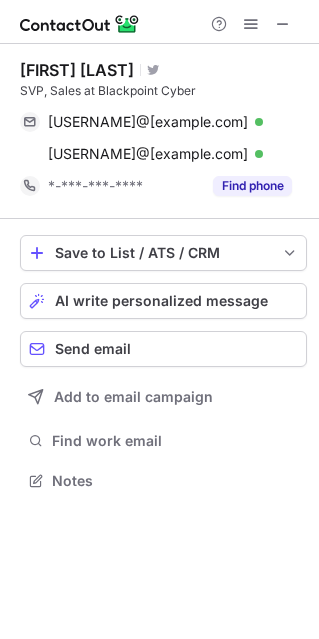 scroll, scrollTop: 466, scrollLeft: 319, axis: both 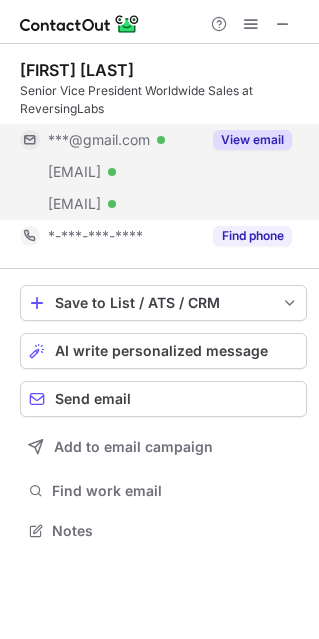 click on "View email" at bounding box center [252, 140] 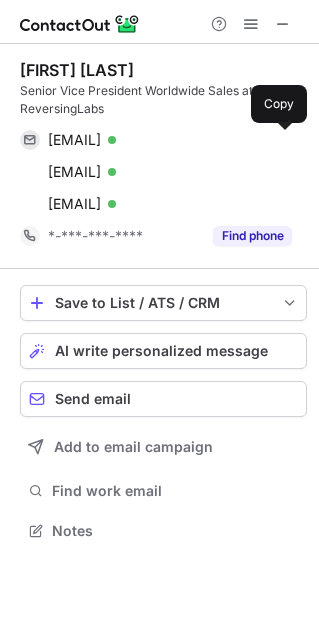 click at bounding box center (282, 140) 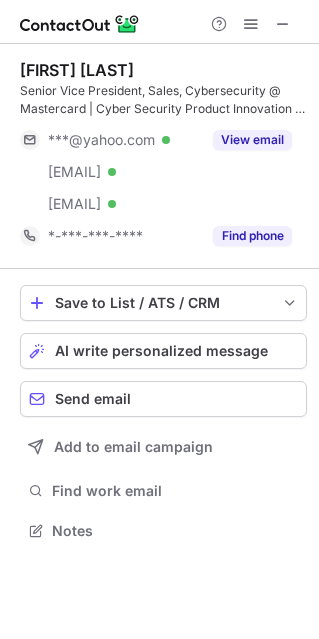 scroll, scrollTop: 0, scrollLeft: 0, axis: both 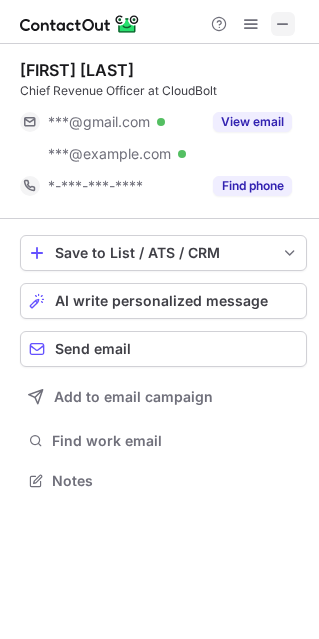 click at bounding box center [283, 24] 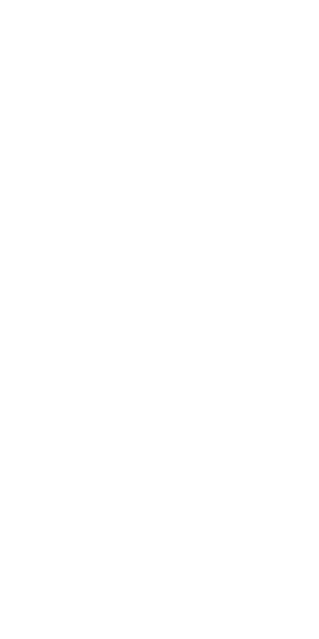 scroll, scrollTop: 0, scrollLeft: 0, axis: both 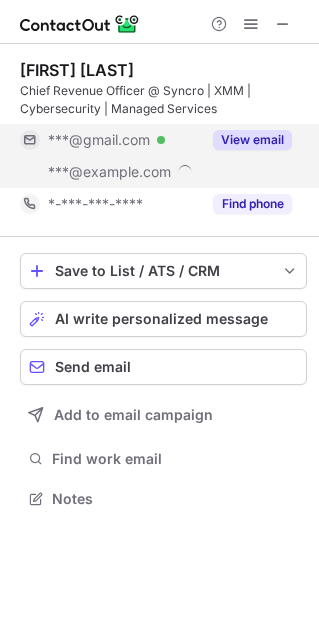click on "View email" at bounding box center (252, 140) 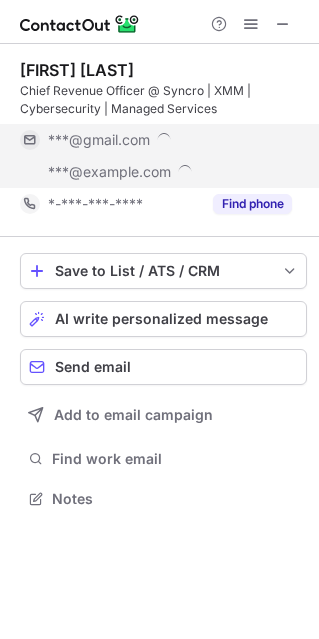 scroll, scrollTop: 10, scrollLeft: 9, axis: both 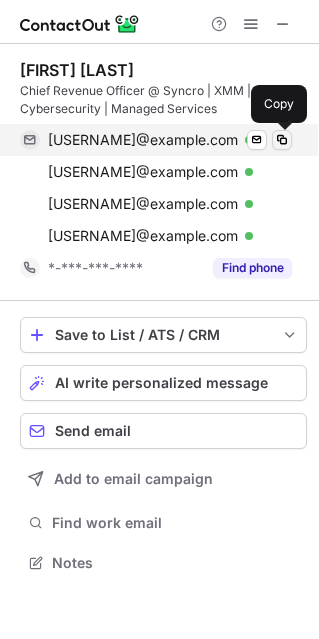 click at bounding box center [282, 140] 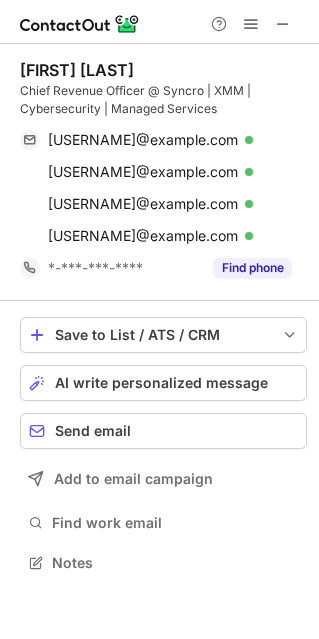 scroll, scrollTop: 548, scrollLeft: 319, axis: both 